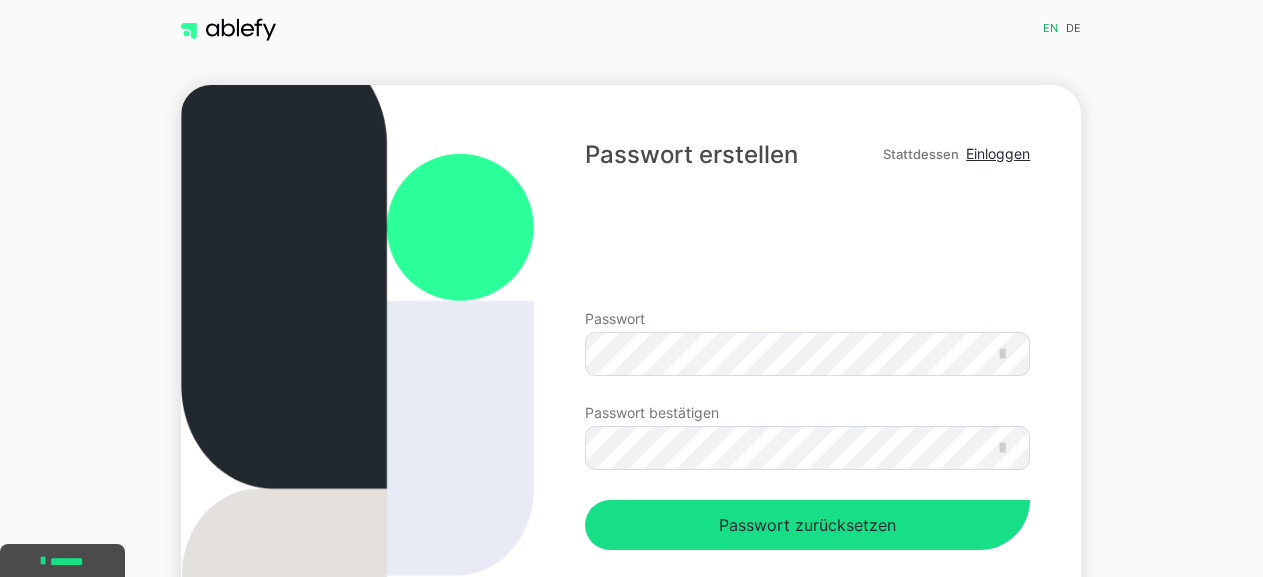 scroll, scrollTop: 0, scrollLeft: 0, axis: both 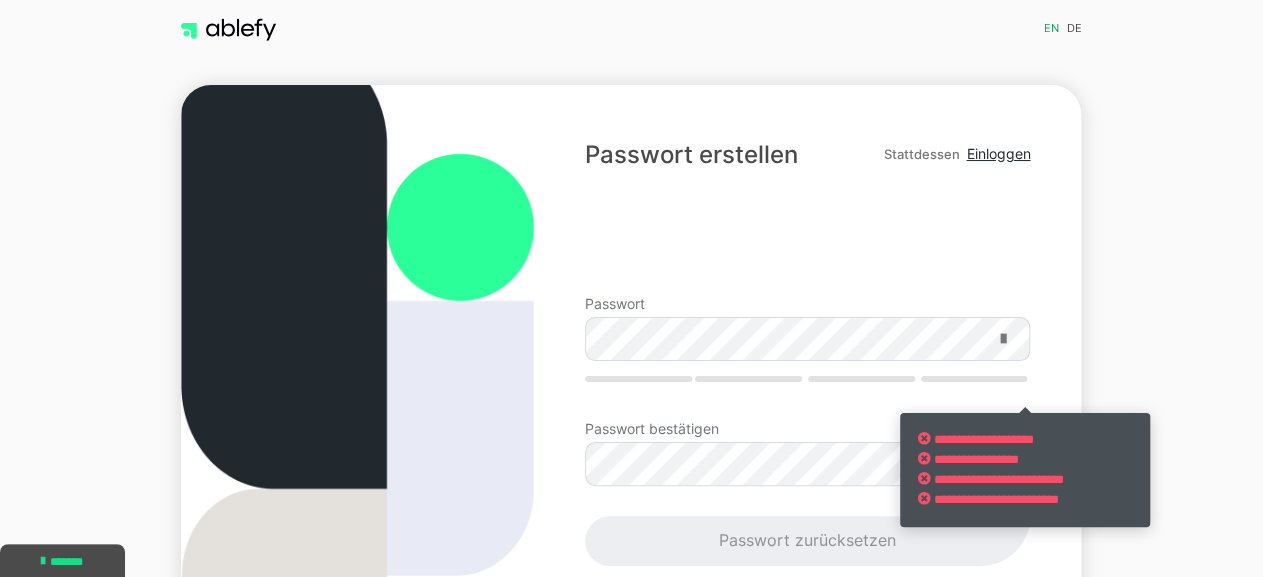 click at bounding box center [807, 339] 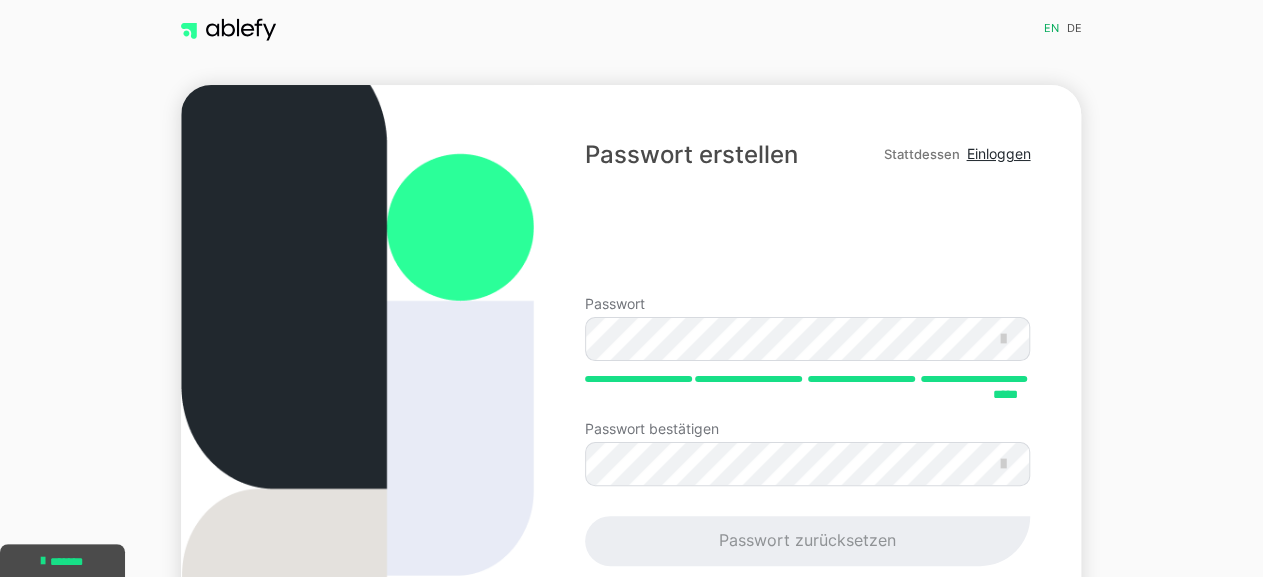 click on "Passwort zurücksetzen" at bounding box center (807, 541) 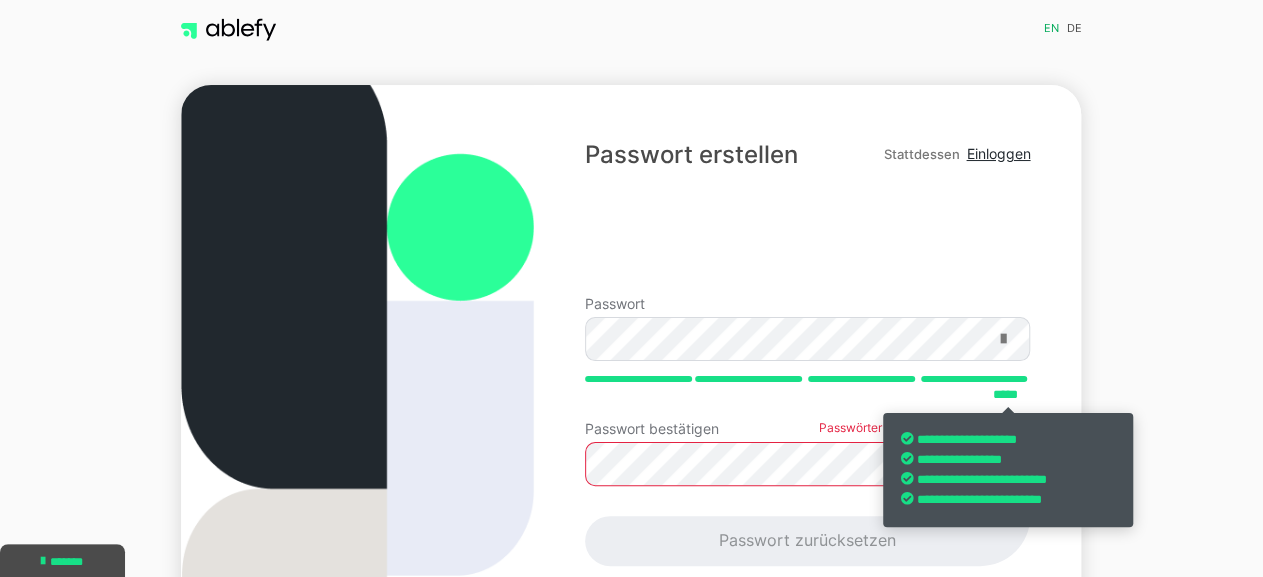 click at bounding box center [1002, 339] 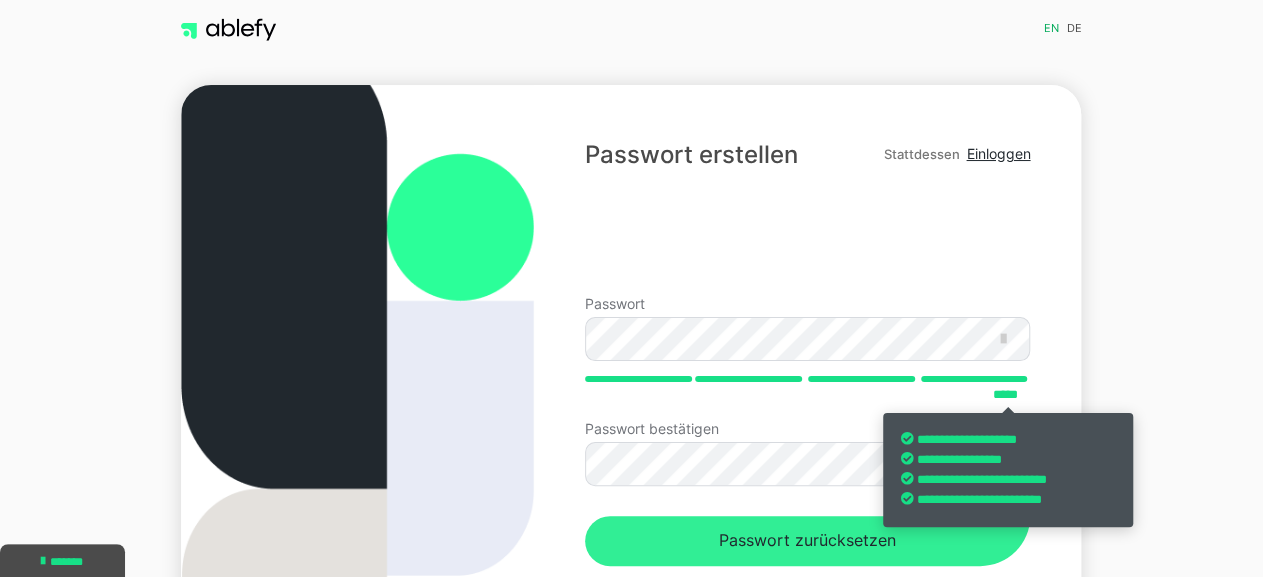 click on "Passwort zurücksetzen" at bounding box center [807, 541] 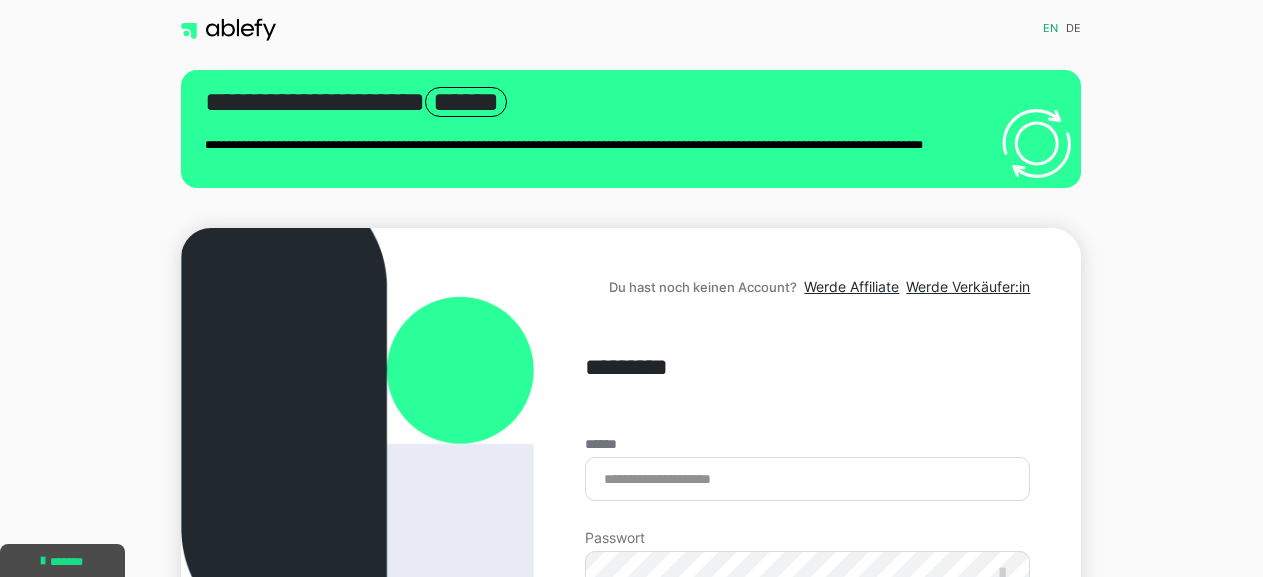 scroll, scrollTop: 0, scrollLeft: 0, axis: both 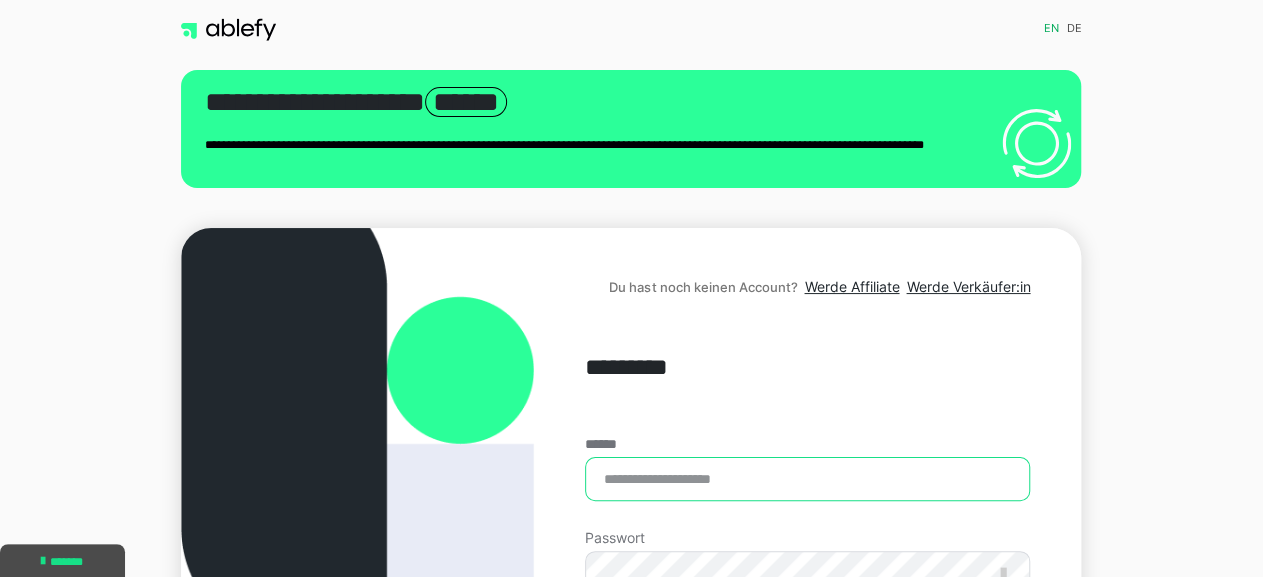 click on "******" at bounding box center (807, 479) 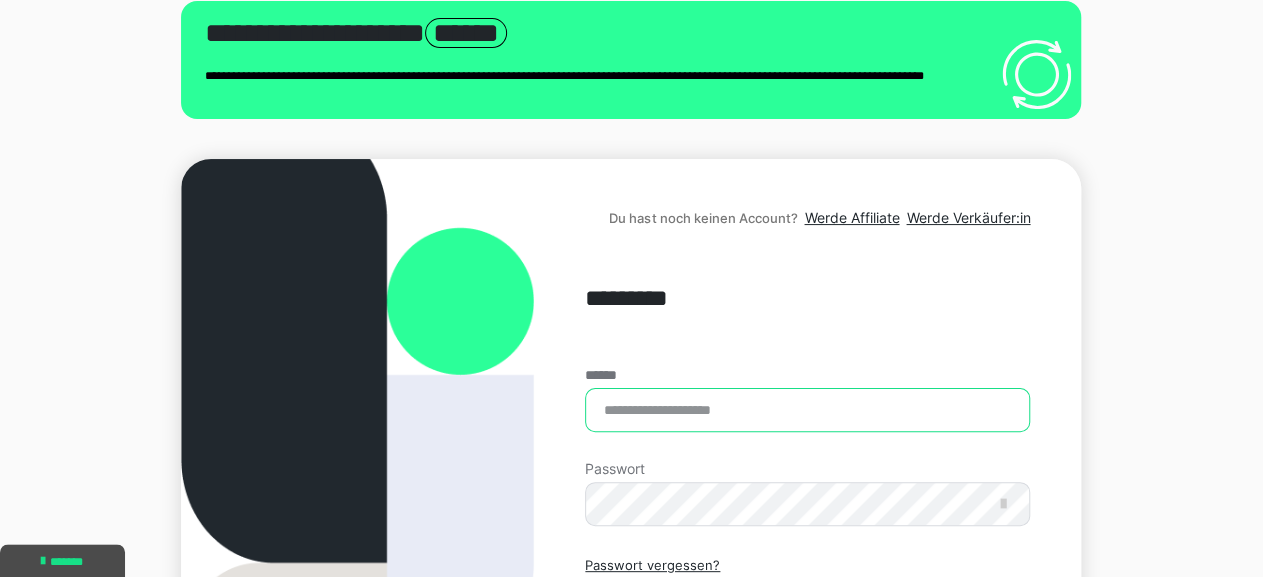 scroll, scrollTop: 208, scrollLeft: 0, axis: vertical 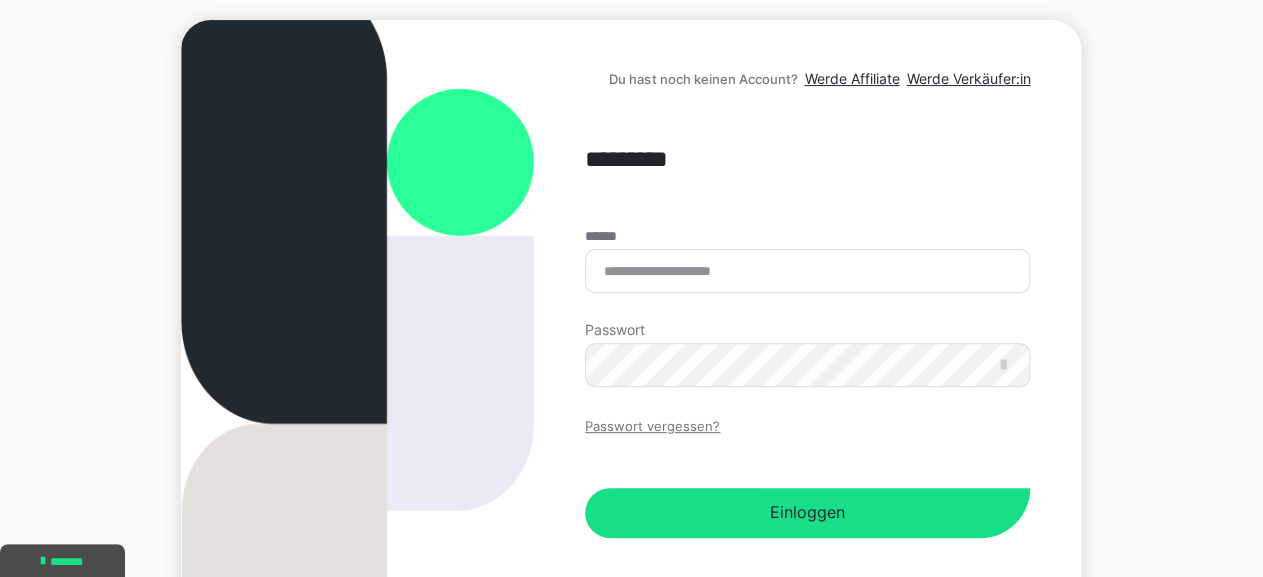 click on "Passwort vergessen?" at bounding box center [652, 427] 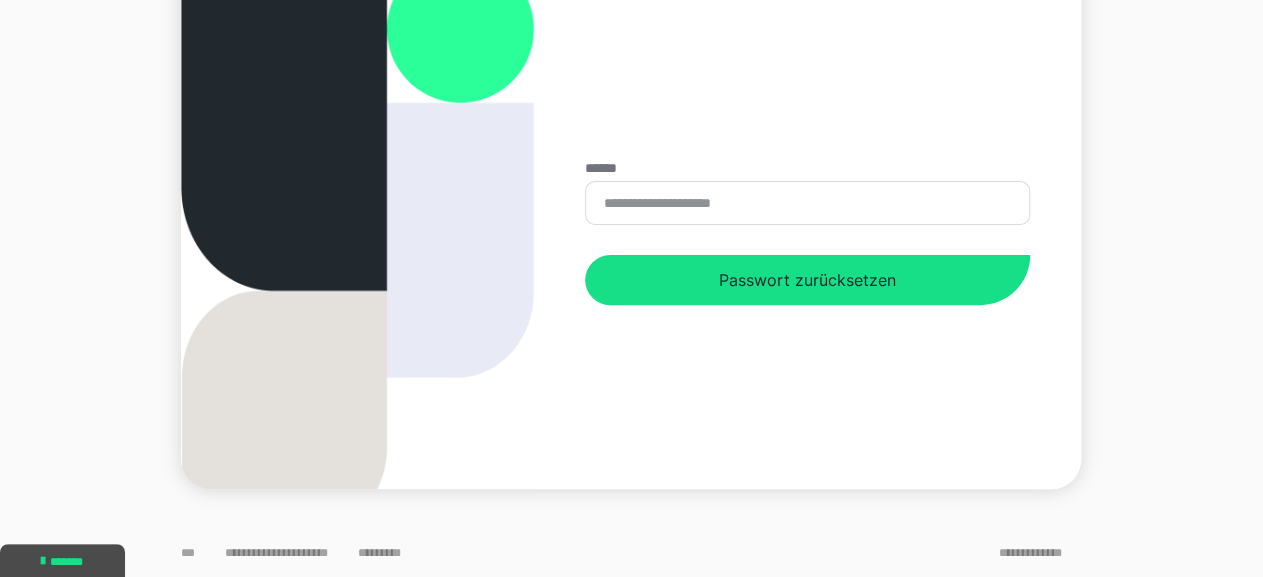 scroll, scrollTop: 93, scrollLeft: 0, axis: vertical 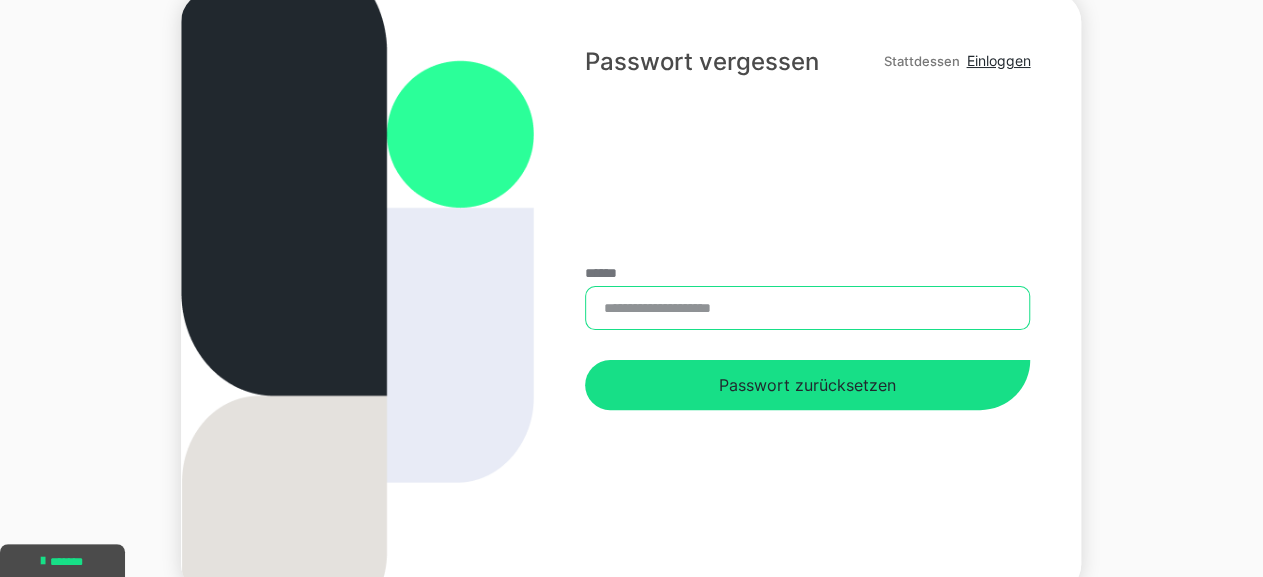 click on "******" at bounding box center (807, 308) 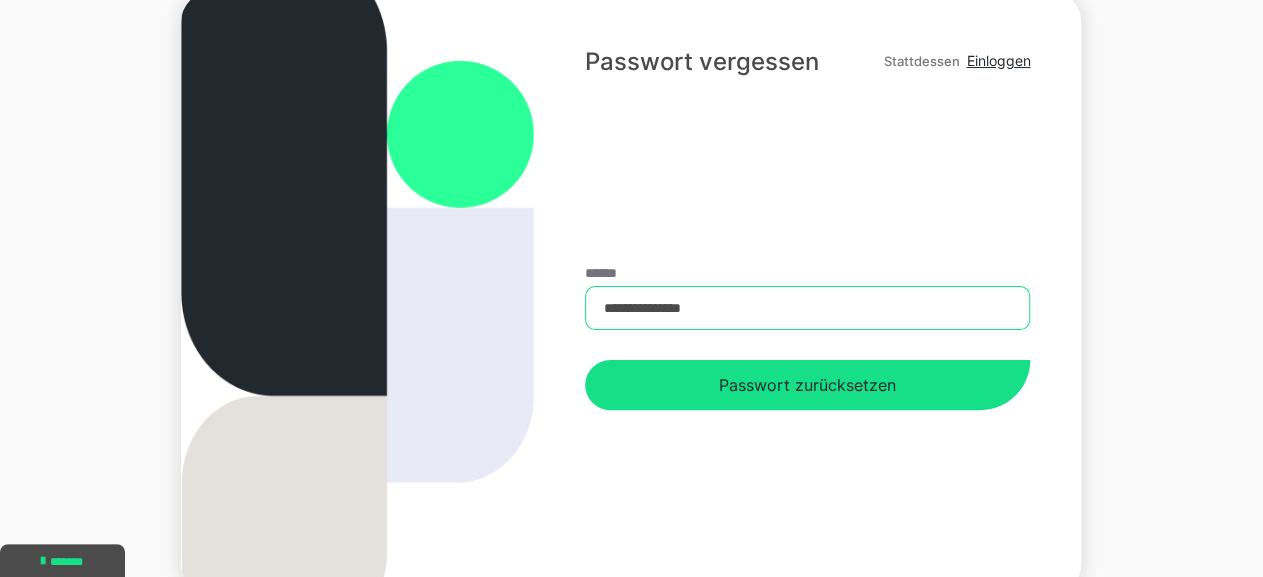 type on "**********" 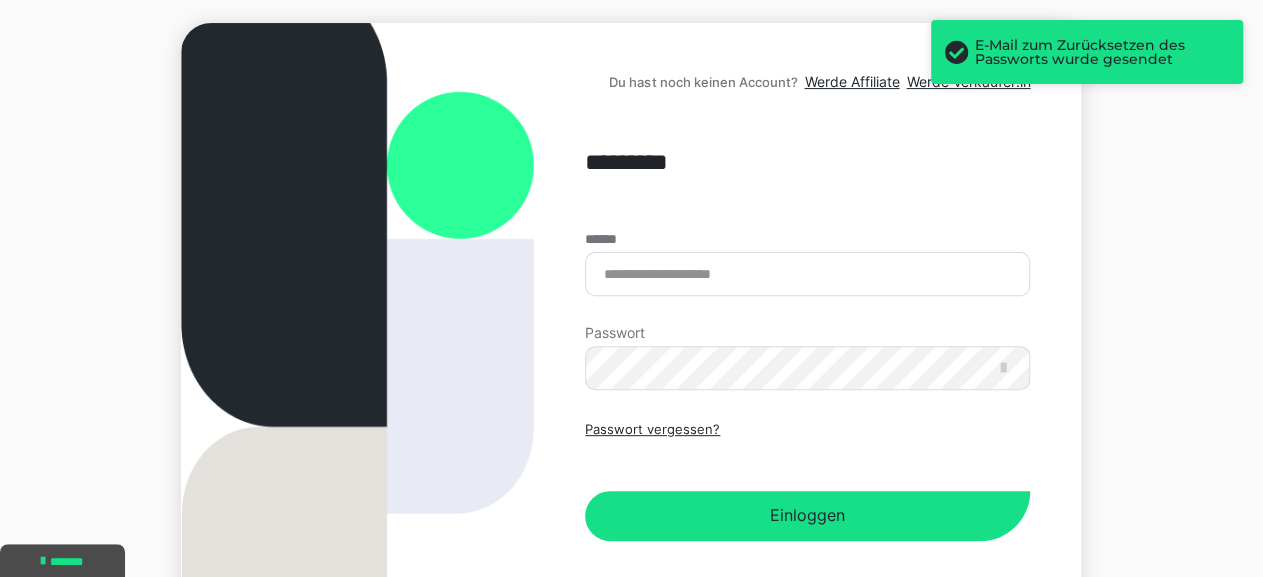 scroll, scrollTop: 208, scrollLeft: 0, axis: vertical 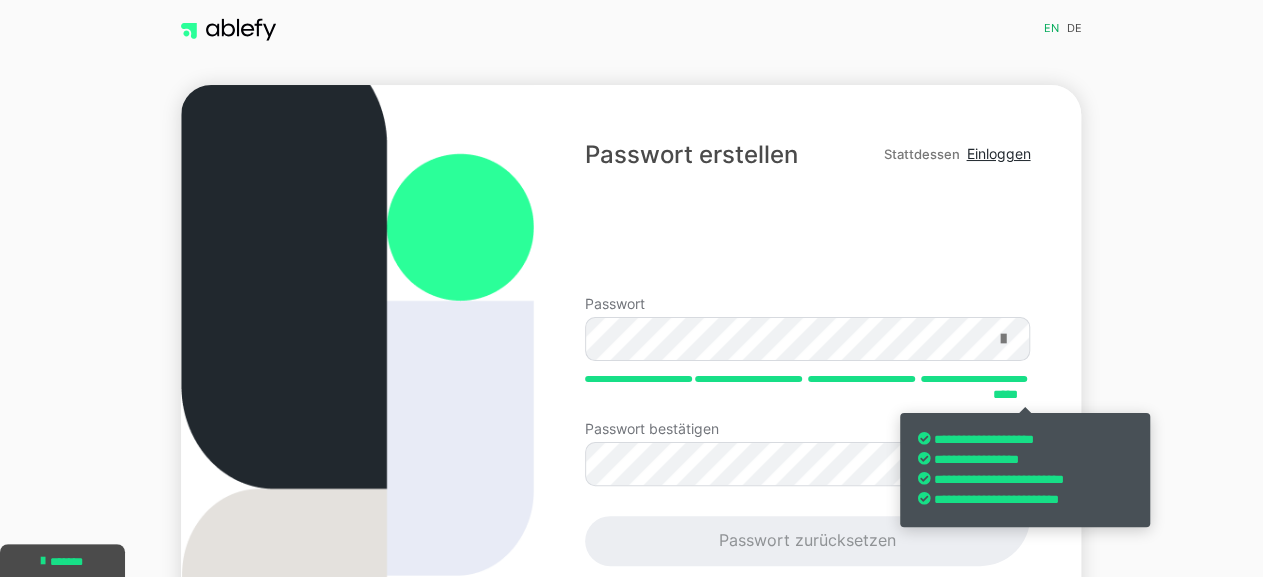 click at bounding box center (1002, 339) 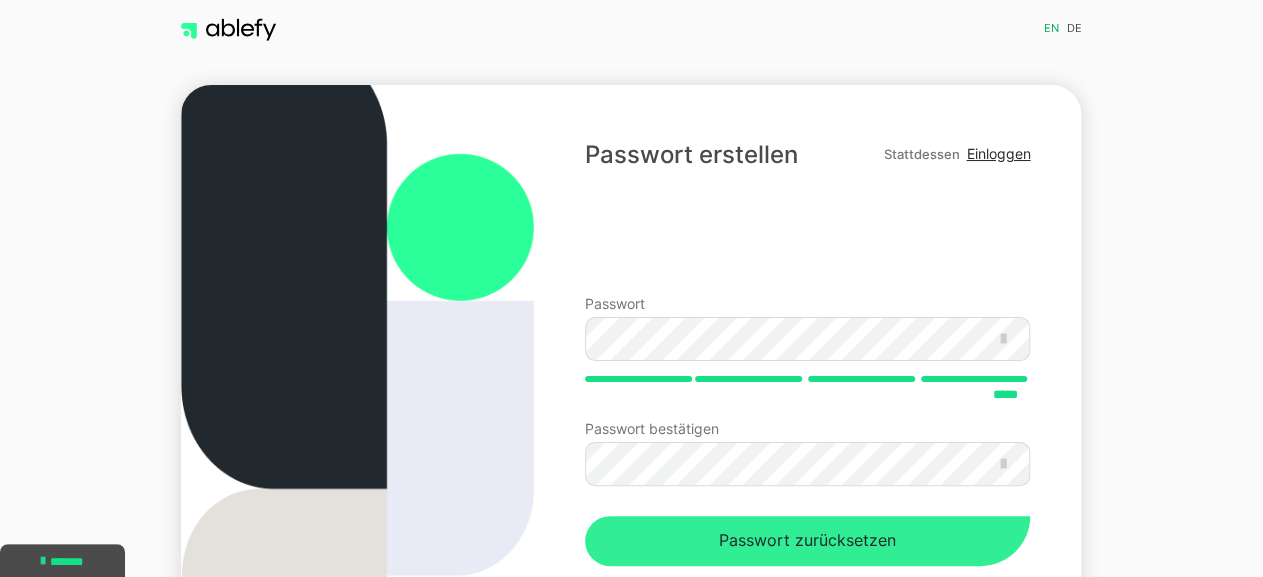 click on "Passwort zurücksetzen" at bounding box center (807, 541) 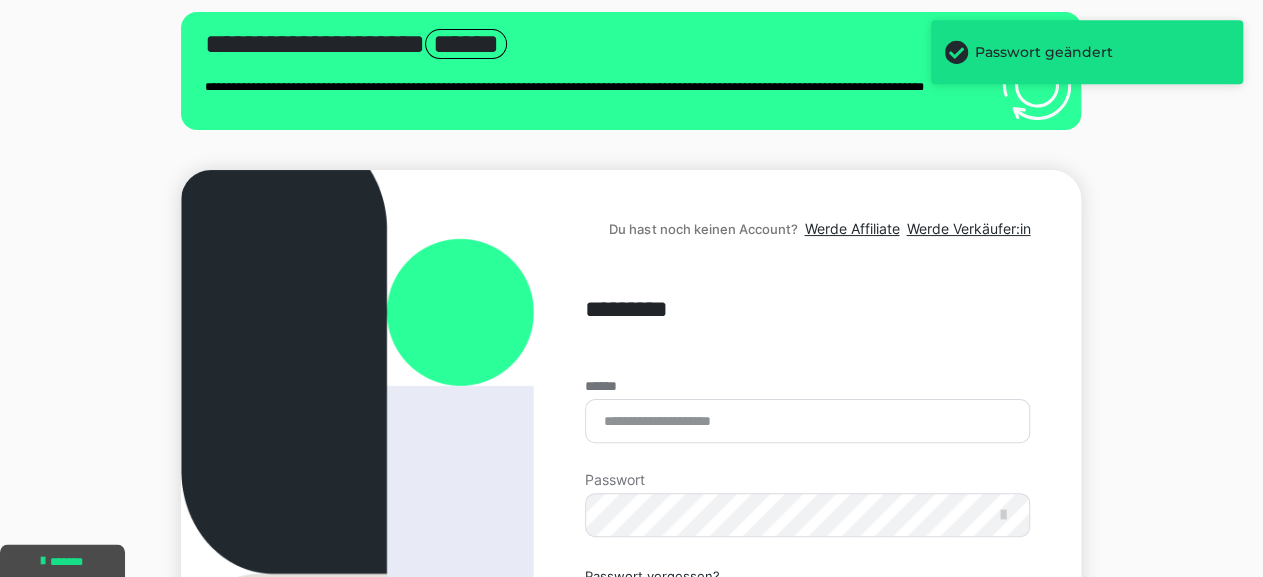 scroll, scrollTop: 104, scrollLeft: 0, axis: vertical 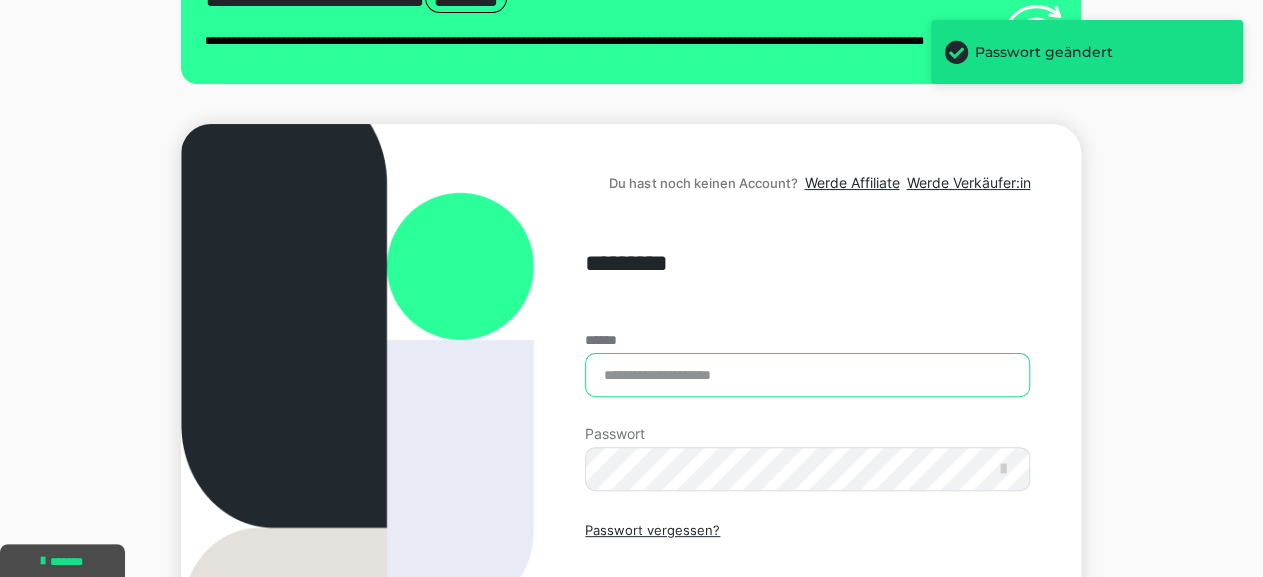 click on "******" at bounding box center (807, 375) 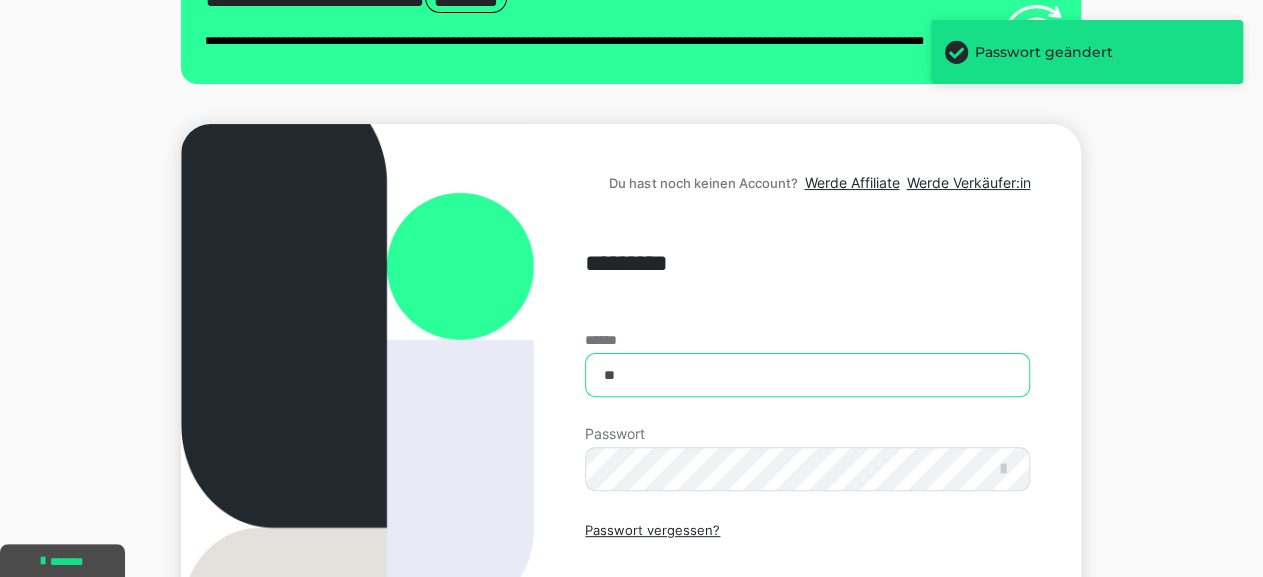 type on "*" 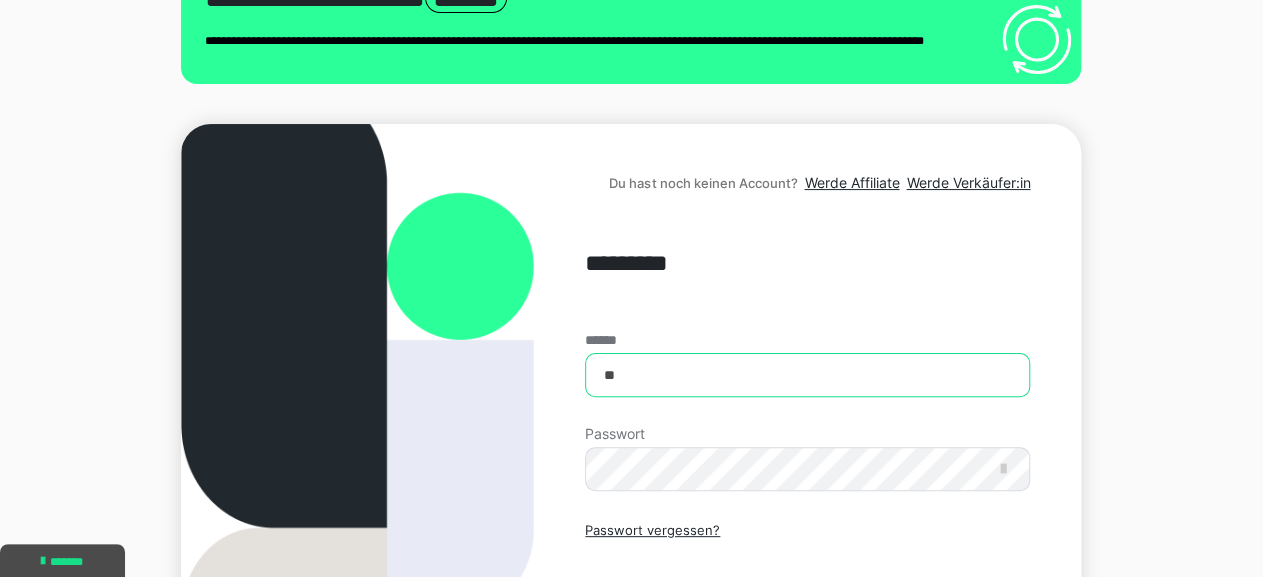type on "*" 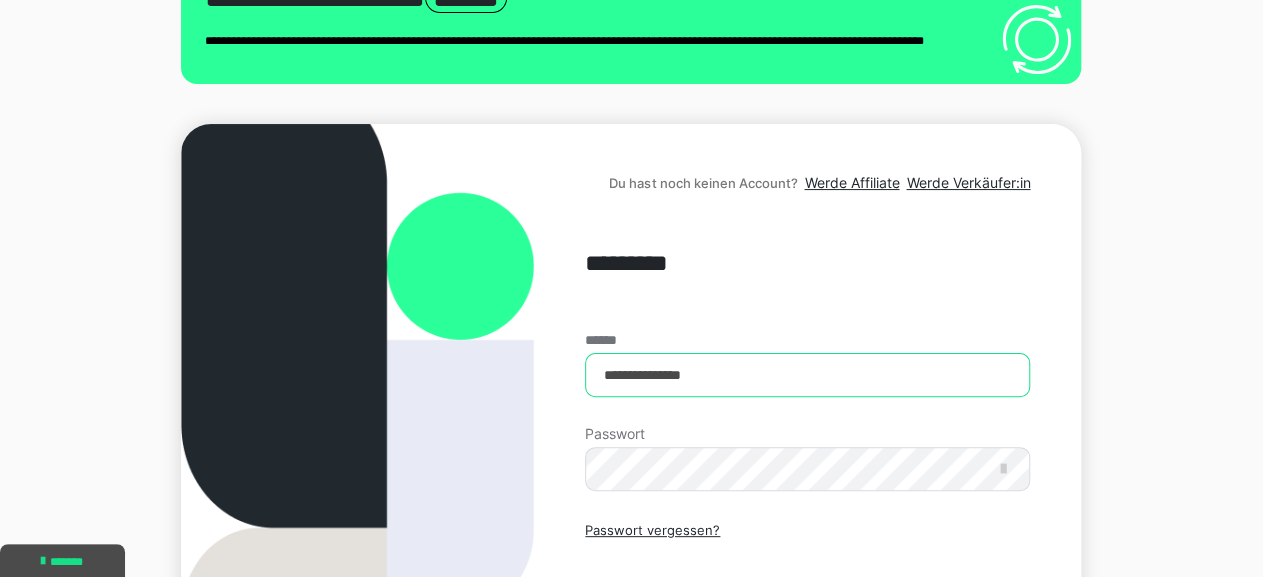 type on "**********" 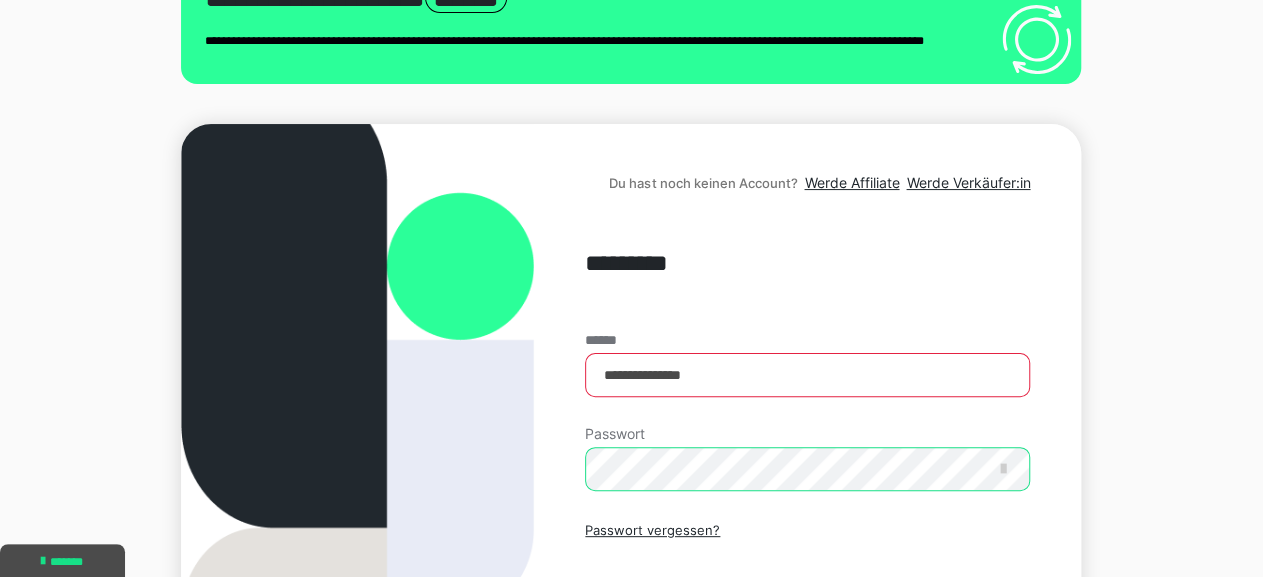scroll, scrollTop: 208, scrollLeft: 0, axis: vertical 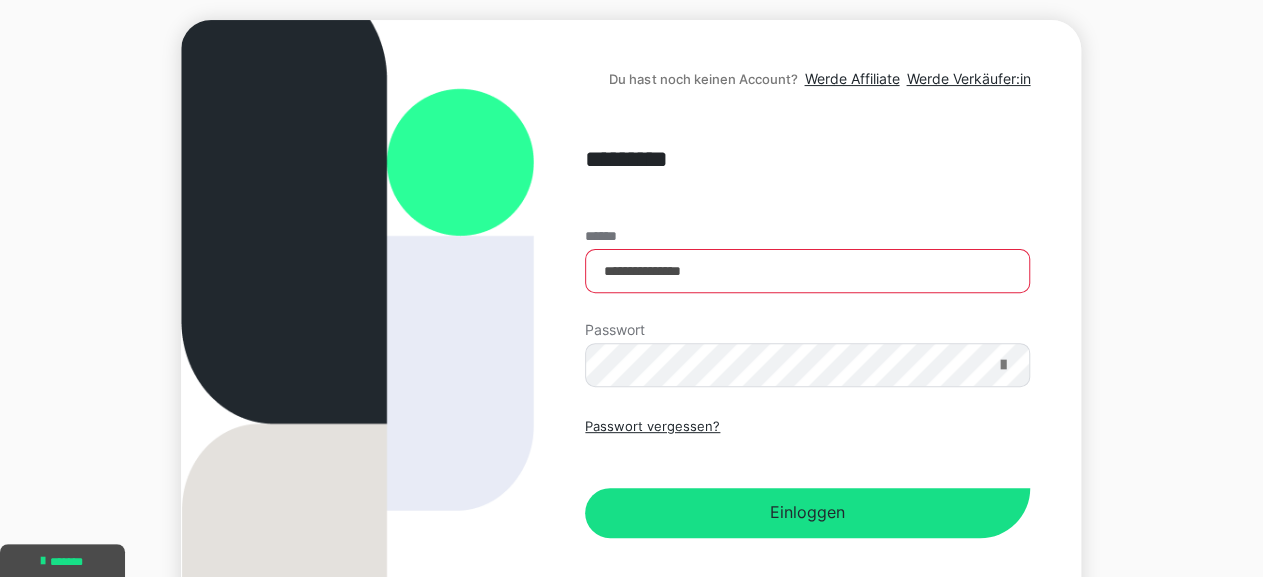 click at bounding box center (1002, 365) 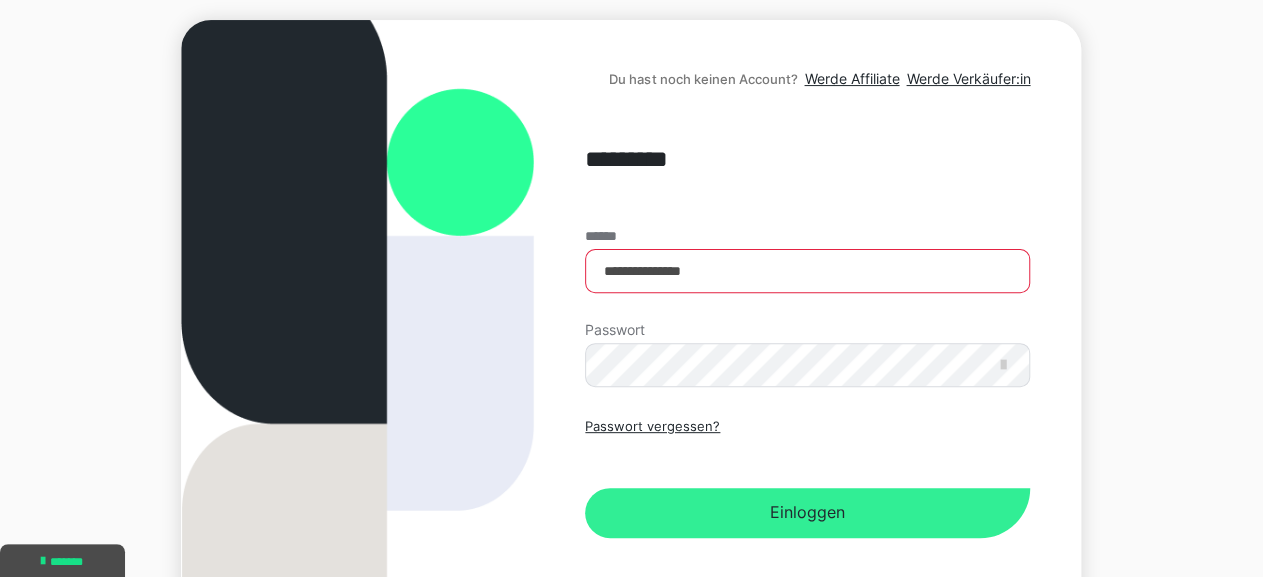 click on "Einloggen" at bounding box center [807, 513] 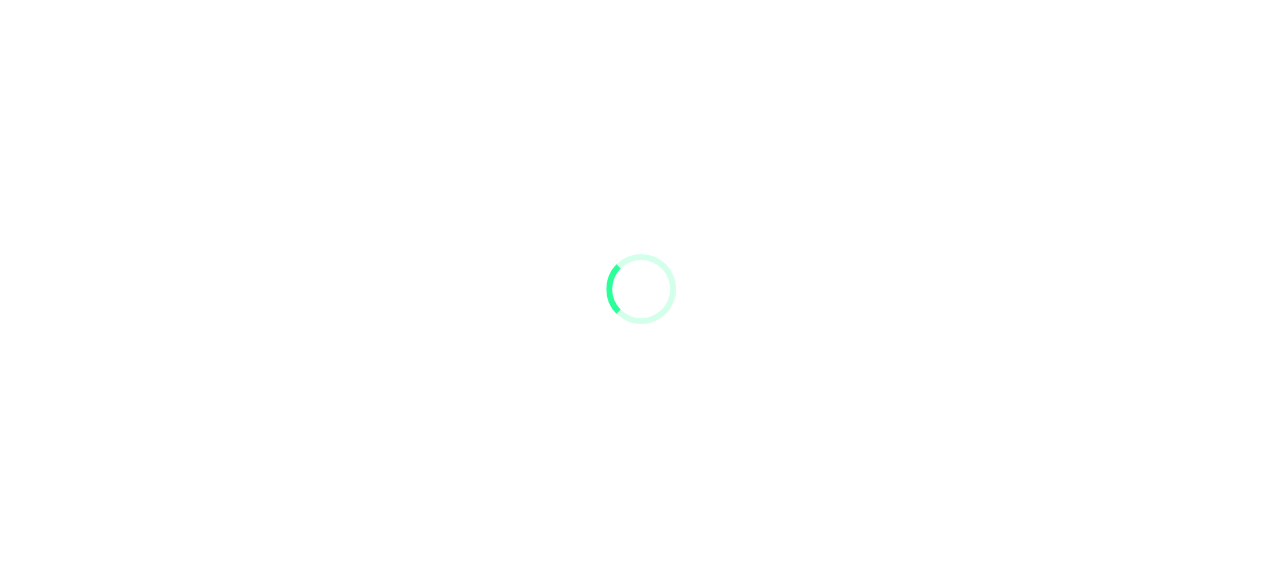 scroll, scrollTop: 0, scrollLeft: 0, axis: both 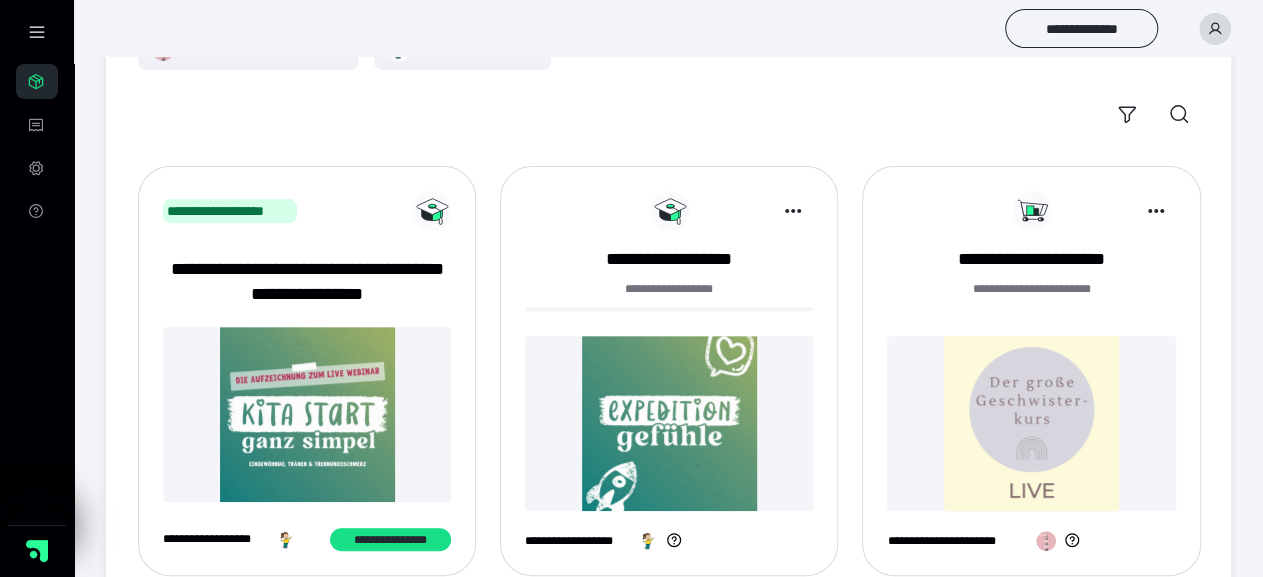 click at bounding box center (669, 423) 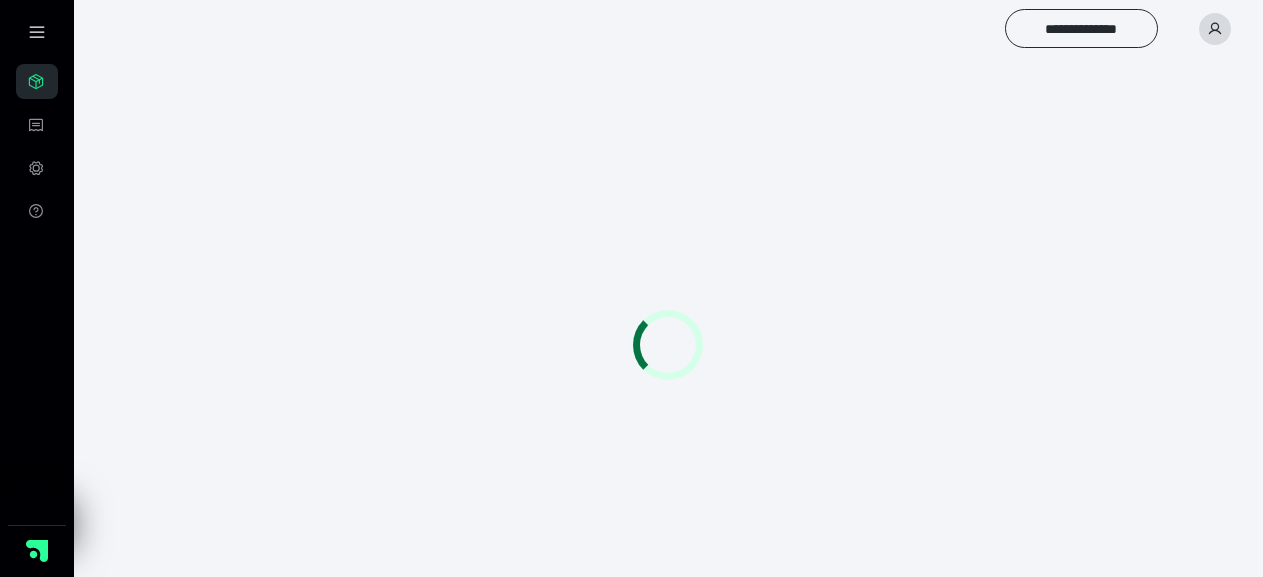 scroll, scrollTop: 0, scrollLeft: 0, axis: both 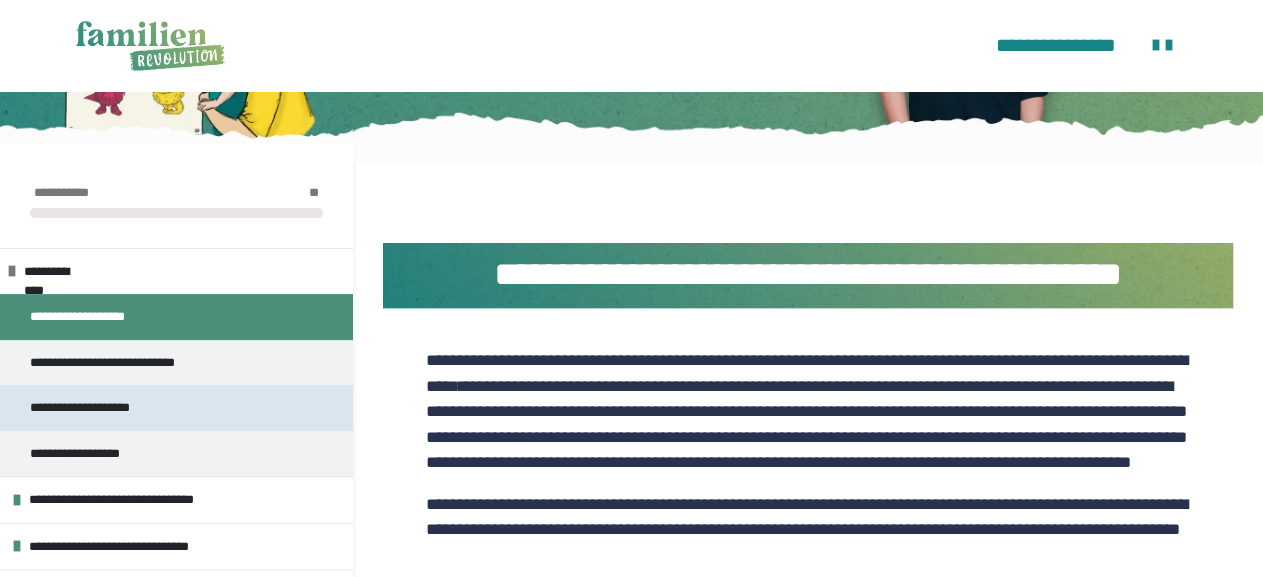 click on "**********" at bounding box center (88, 408) 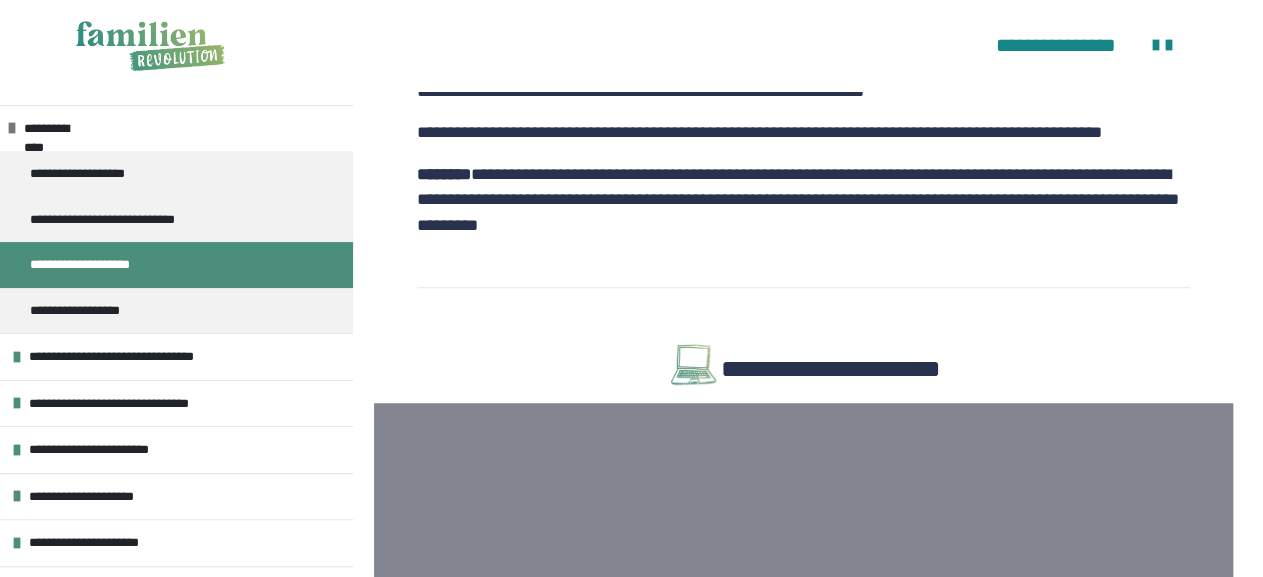 scroll, scrollTop: 520, scrollLeft: 0, axis: vertical 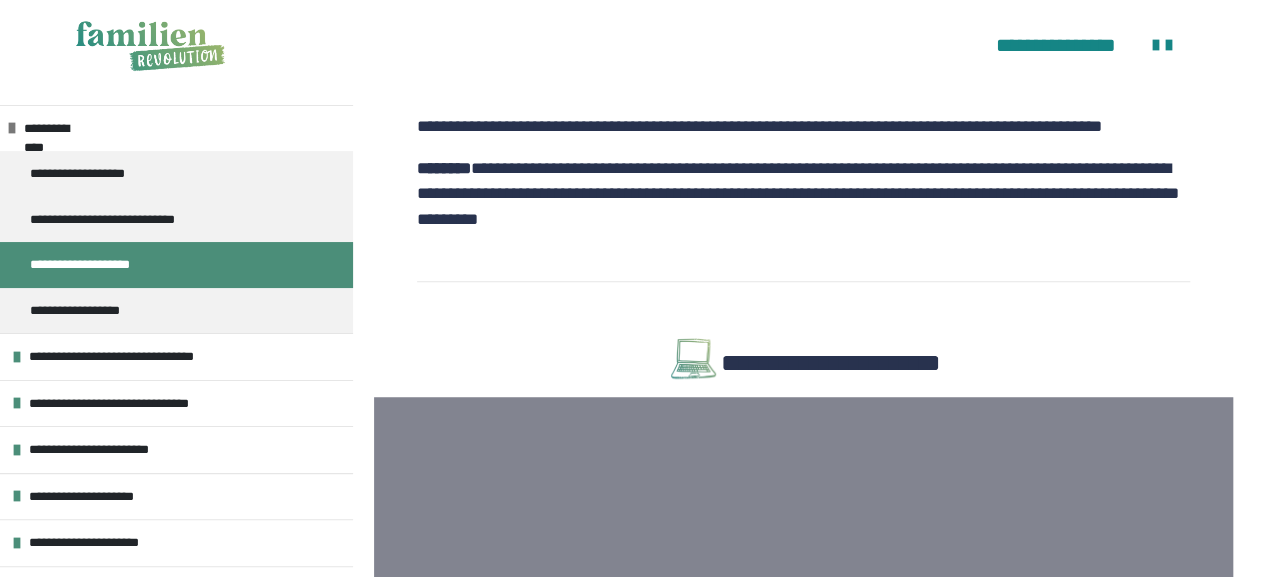 click on "**********" at bounding box center (831, 361) 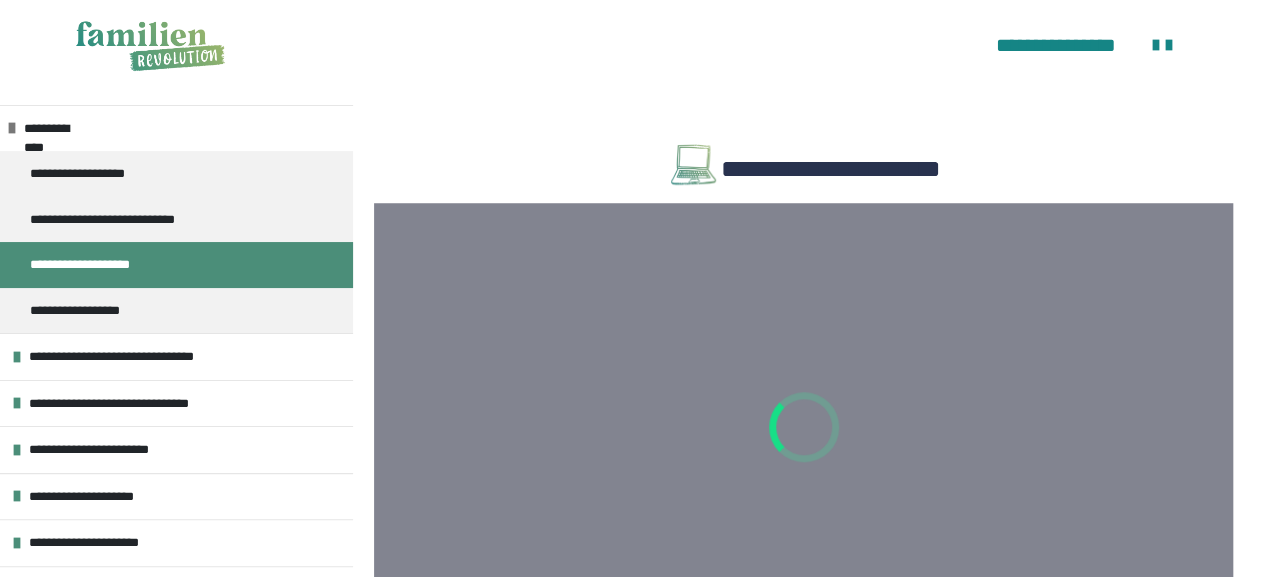 scroll, scrollTop: 1040, scrollLeft: 0, axis: vertical 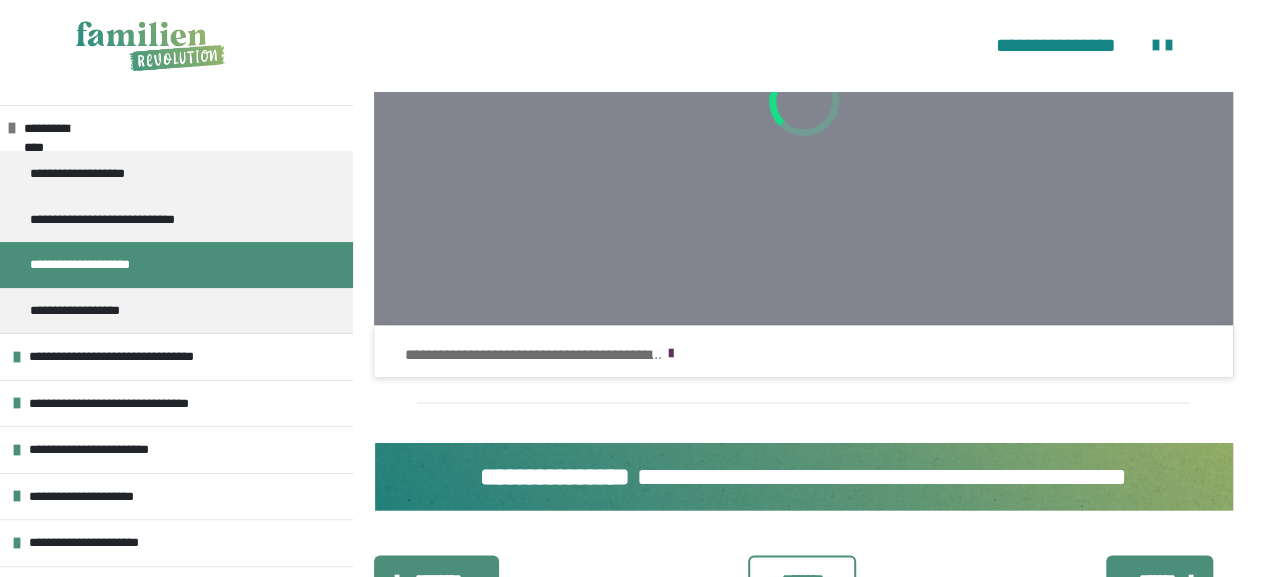 click at bounding box center [671, 352] 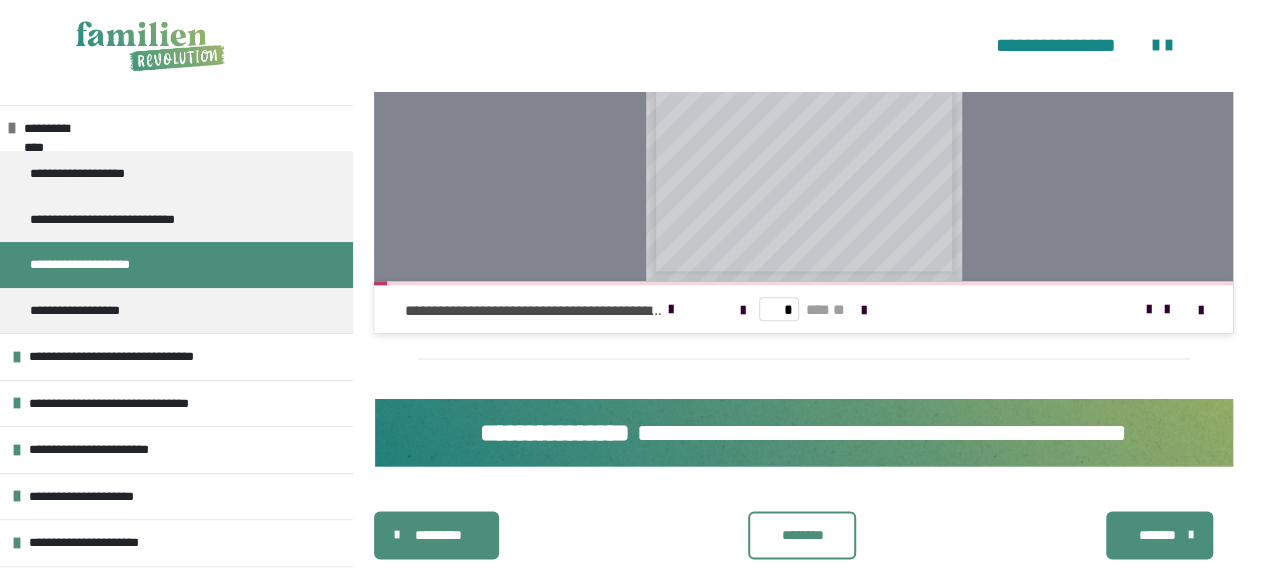 scroll, scrollTop: 1100, scrollLeft: 0, axis: vertical 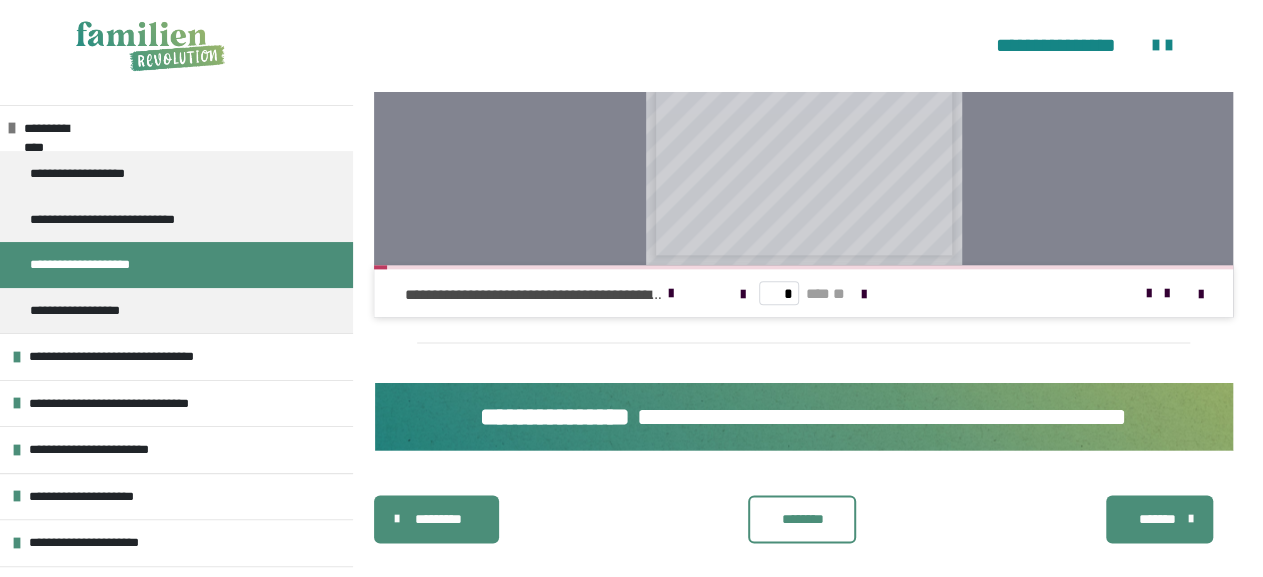drag, startPoint x: 751, startPoint y: 327, endPoint x: 1075, endPoint y: 332, distance: 324.03857 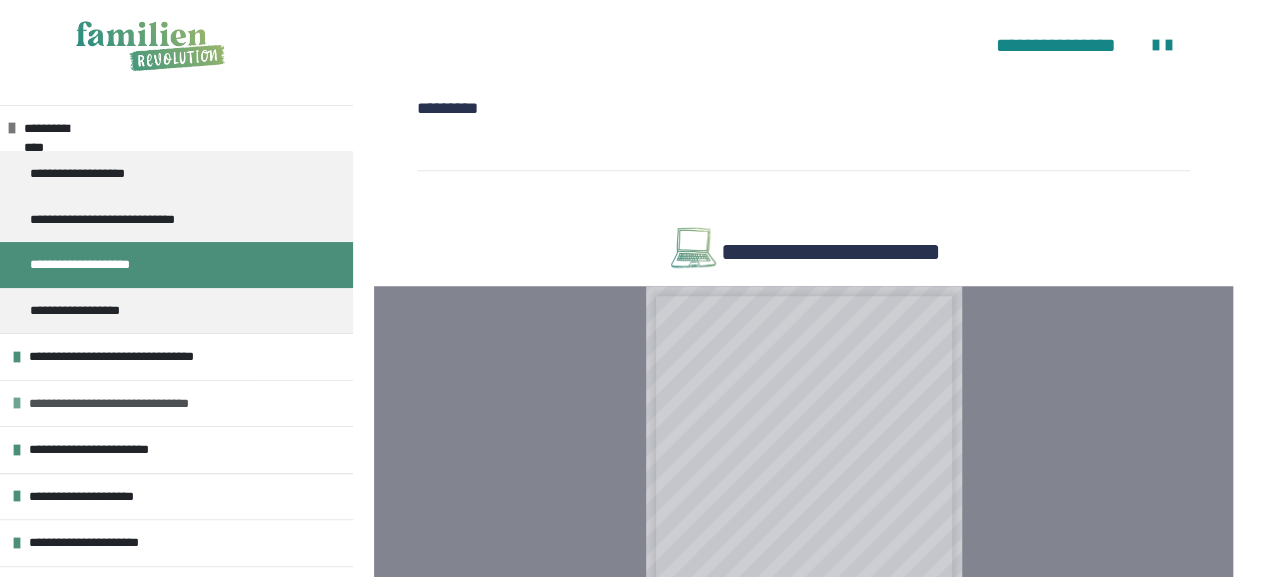 scroll, scrollTop: 580, scrollLeft: 0, axis: vertical 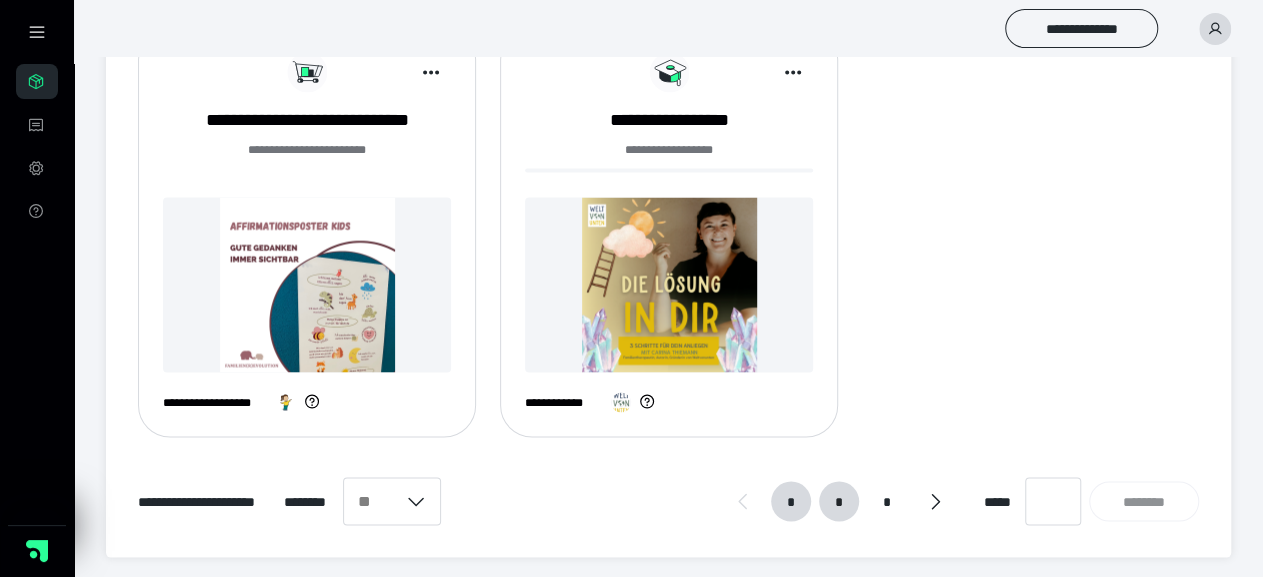 click on "*" at bounding box center (838, 501) 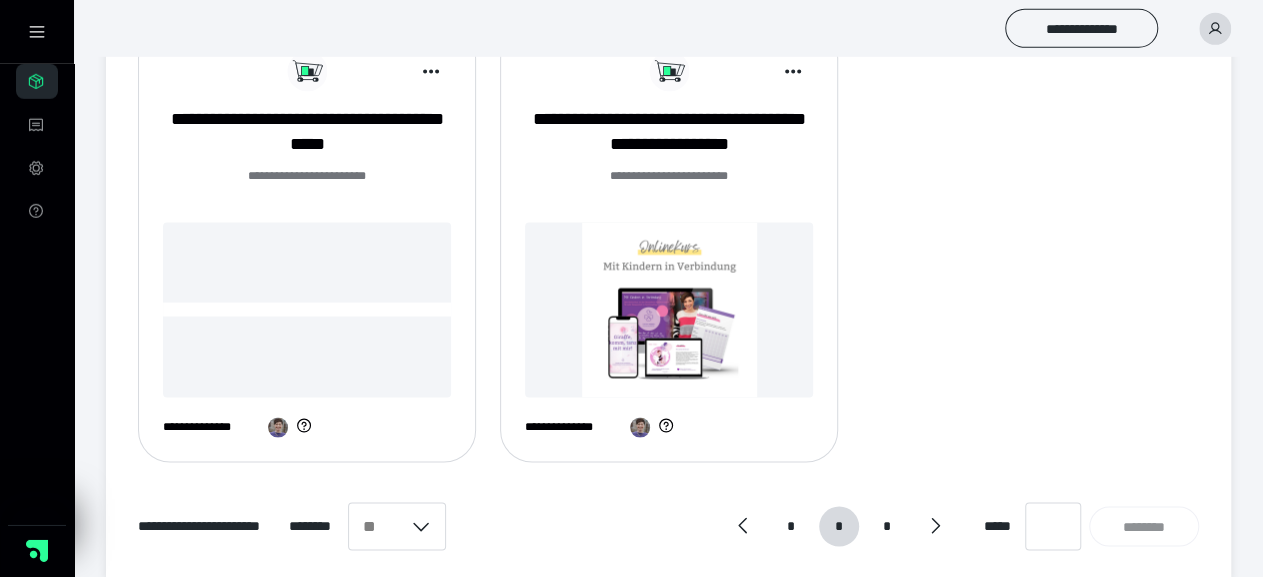 scroll, scrollTop: 1750, scrollLeft: 0, axis: vertical 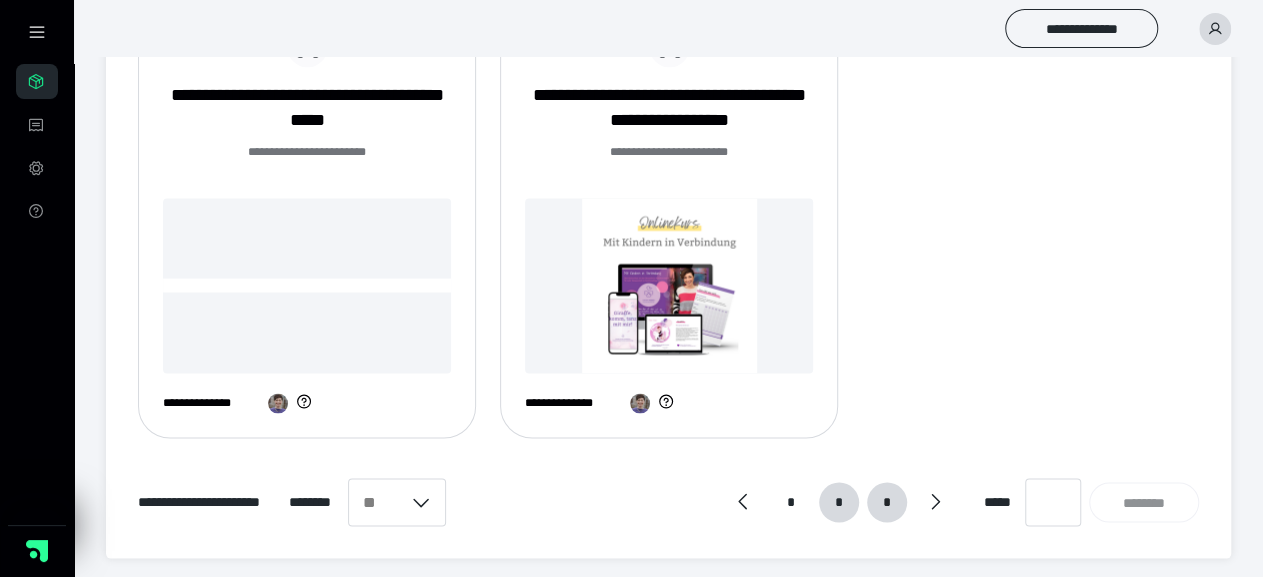 click on "*" at bounding box center [886, 502] 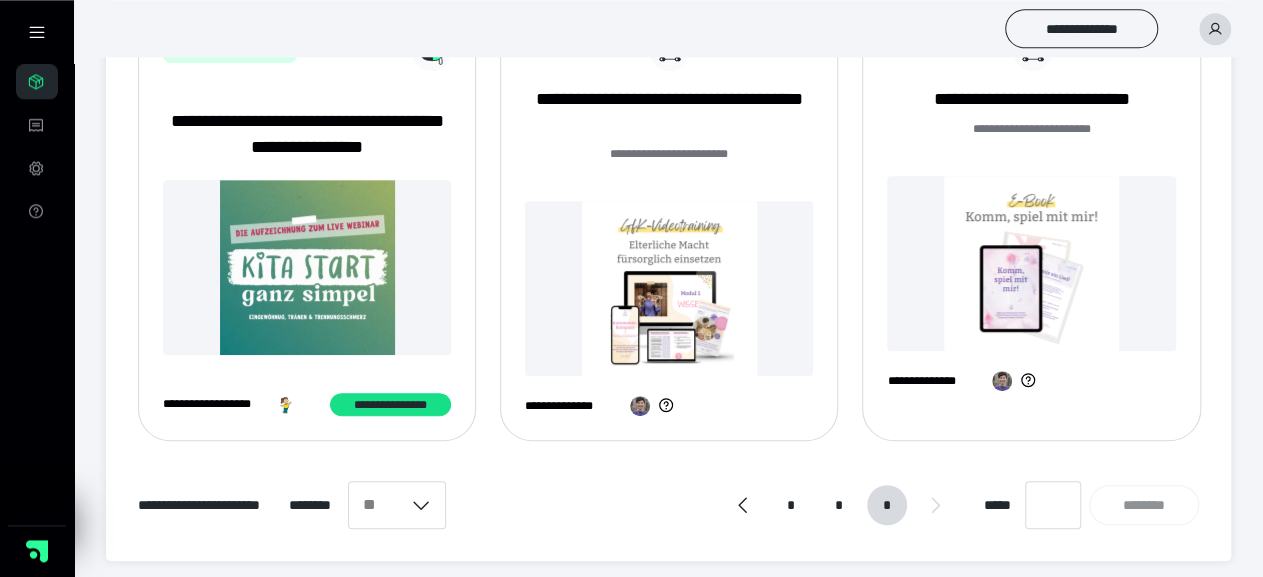 scroll, scrollTop: 374, scrollLeft: 0, axis: vertical 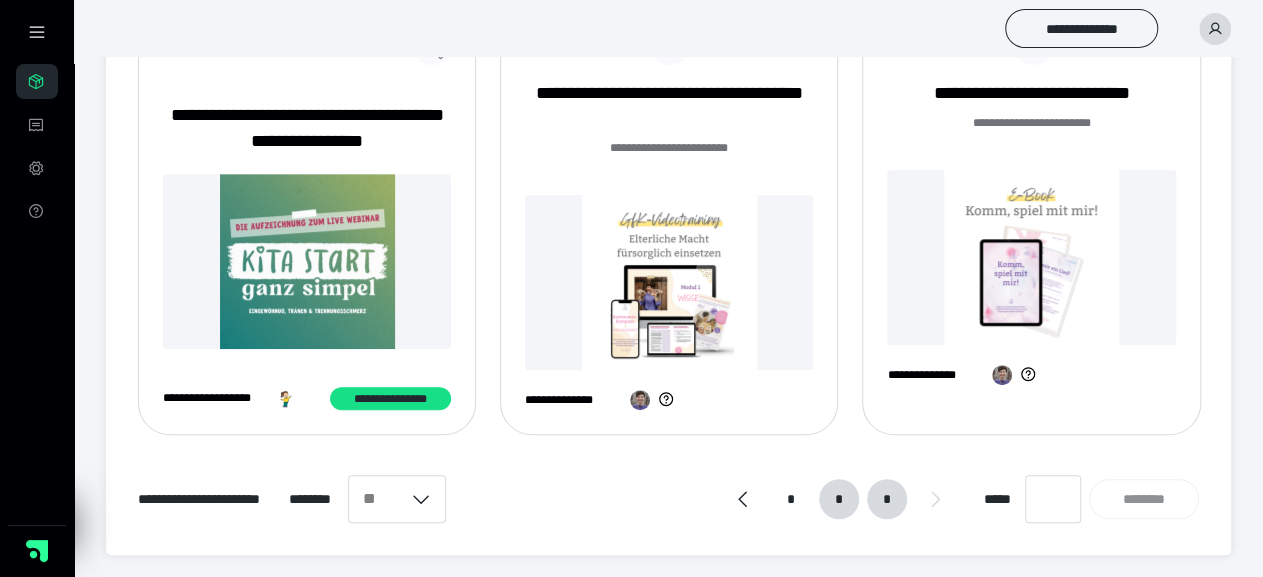 click on "*" at bounding box center [839, 499] 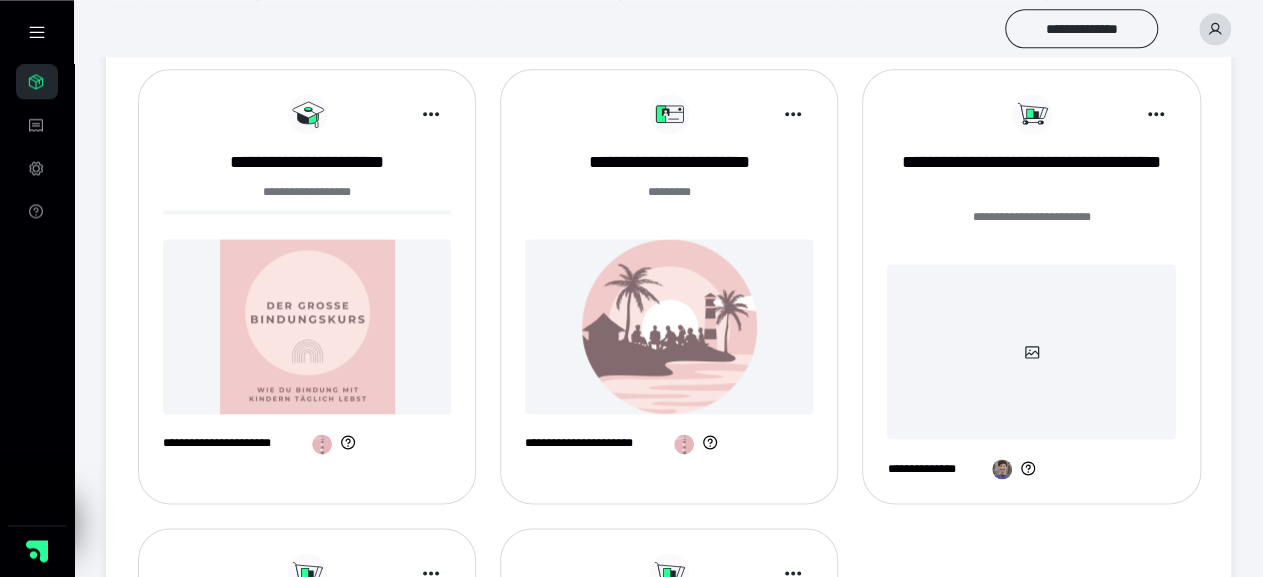 scroll, scrollTop: 1248, scrollLeft: 0, axis: vertical 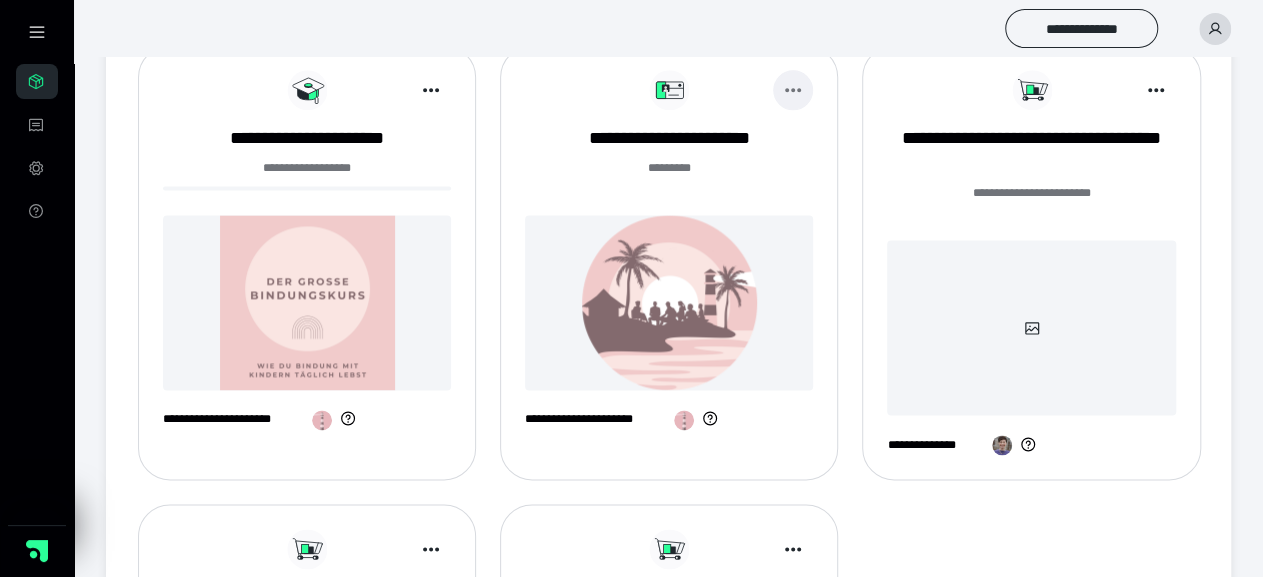 click 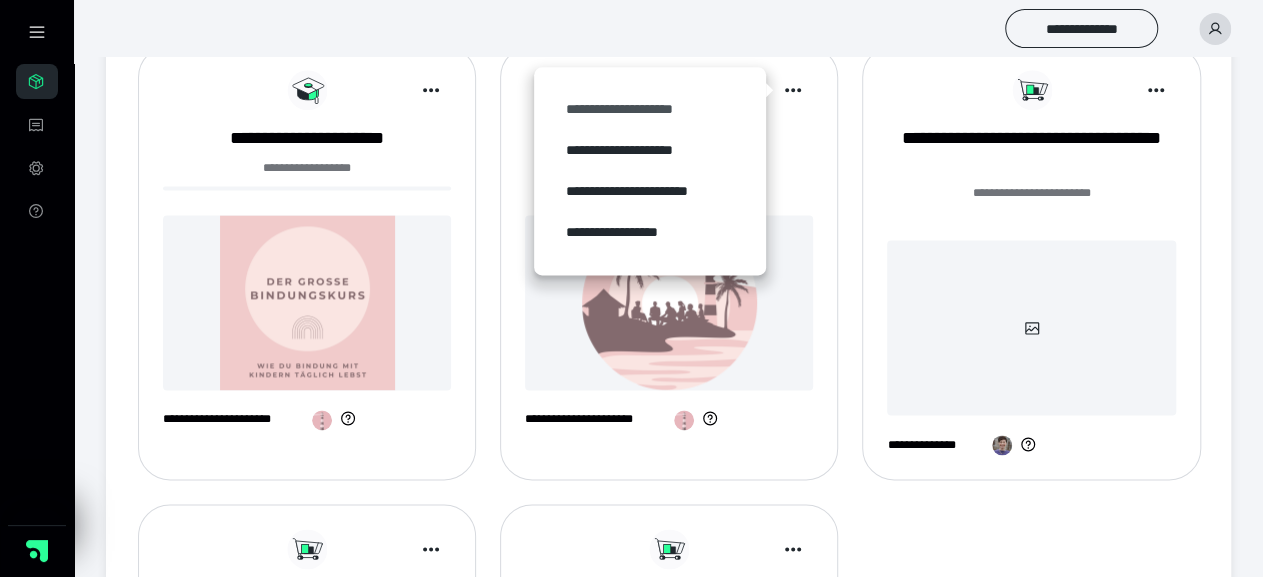 click on "**********" at bounding box center [650, 109] 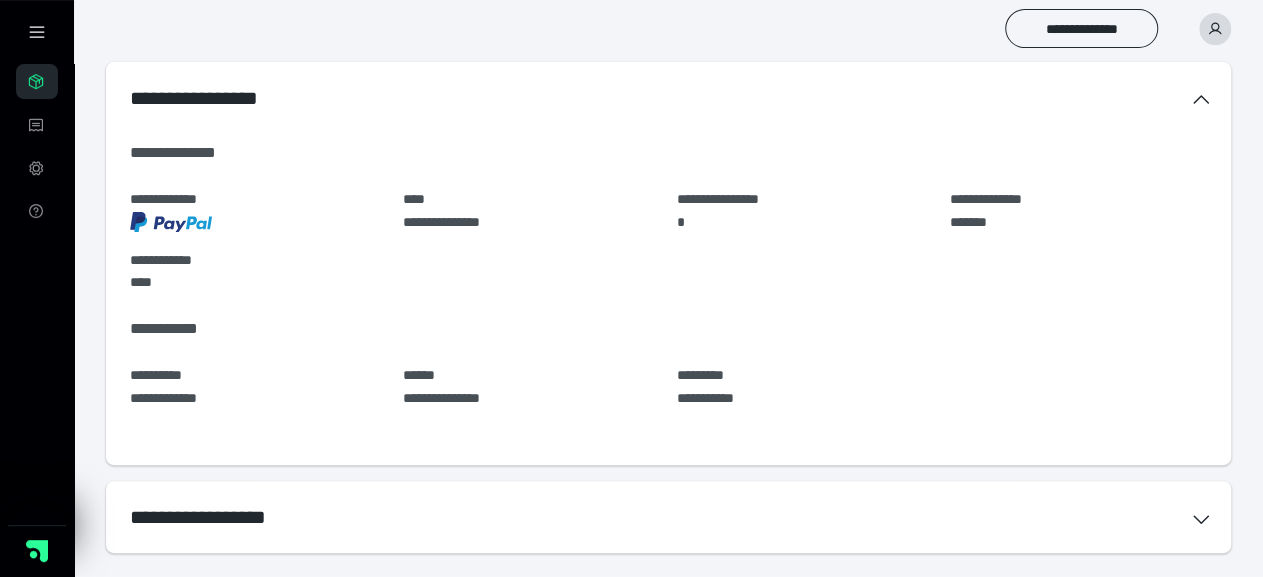 scroll, scrollTop: 192, scrollLeft: 0, axis: vertical 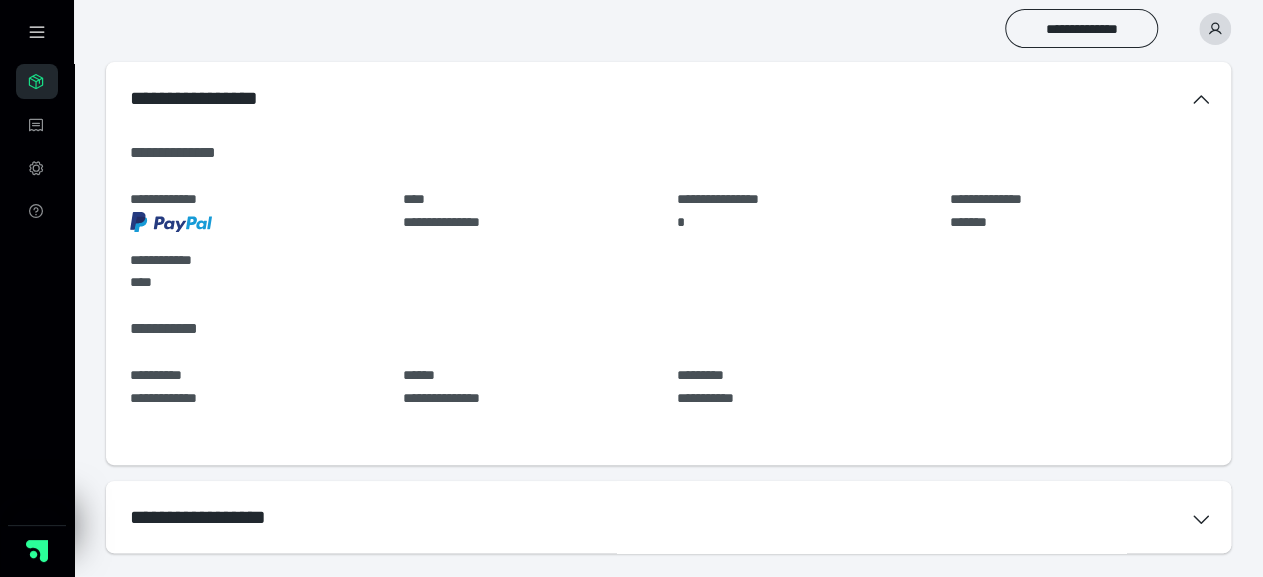 click 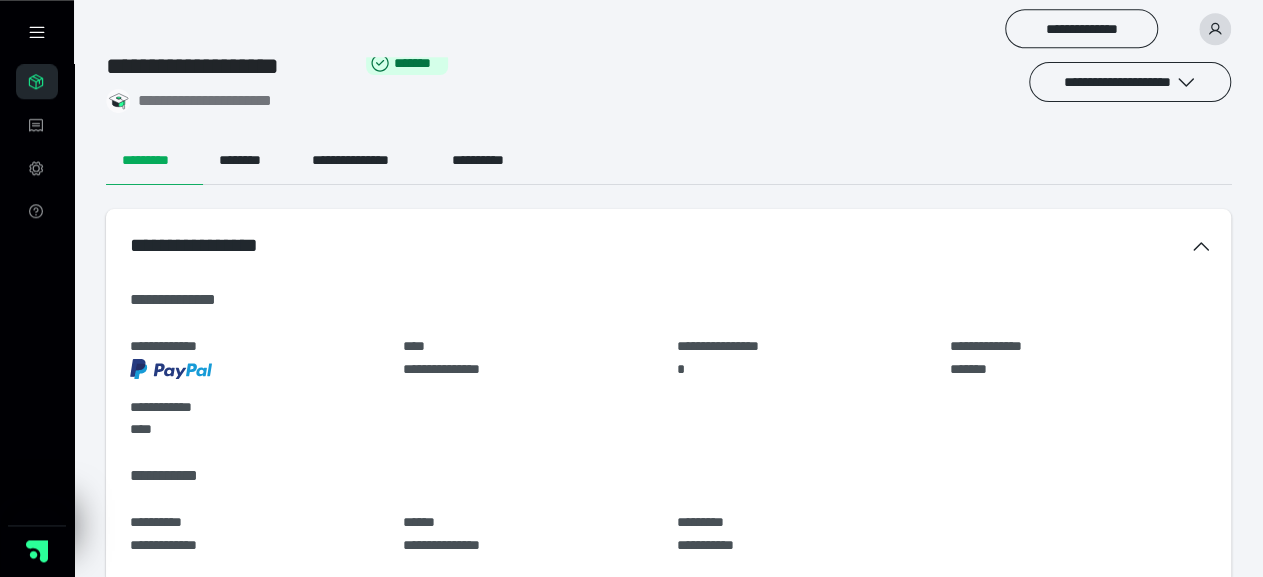 scroll, scrollTop: 0, scrollLeft: 0, axis: both 